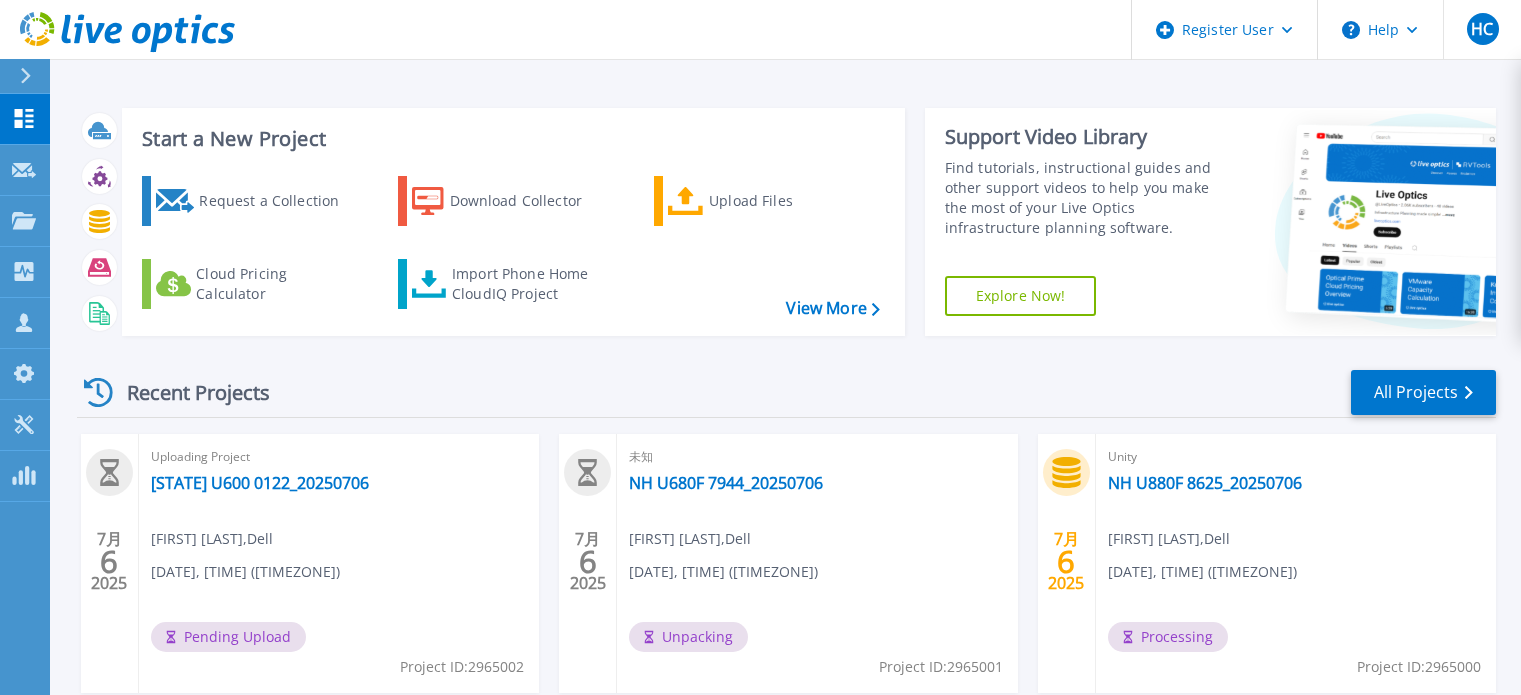 scroll, scrollTop: 0, scrollLeft: 0, axis: both 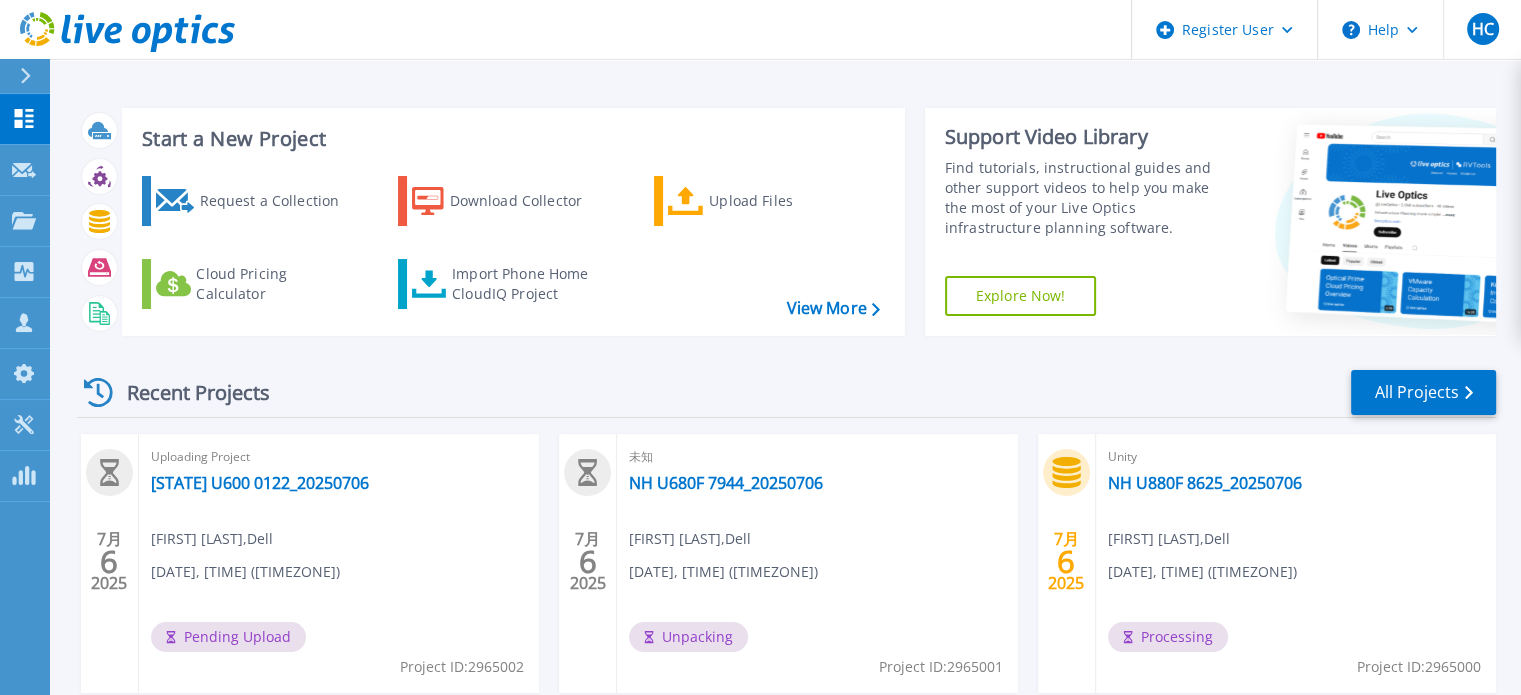 click on "Dashboard Dashboard Request Capture Request Capture Projects Projects Search Projects Upload SIOKIT & Files Optical Prime Collector Runs Collectors Collectors Download Collector Dossier Data Domain Local Summary Customers Customers Request Capture Register New User Register New Partner User Search & Manage Users My Profile My Profile Tools Tools PowerSizer PowerSizer" at bounding box center (25, 395) 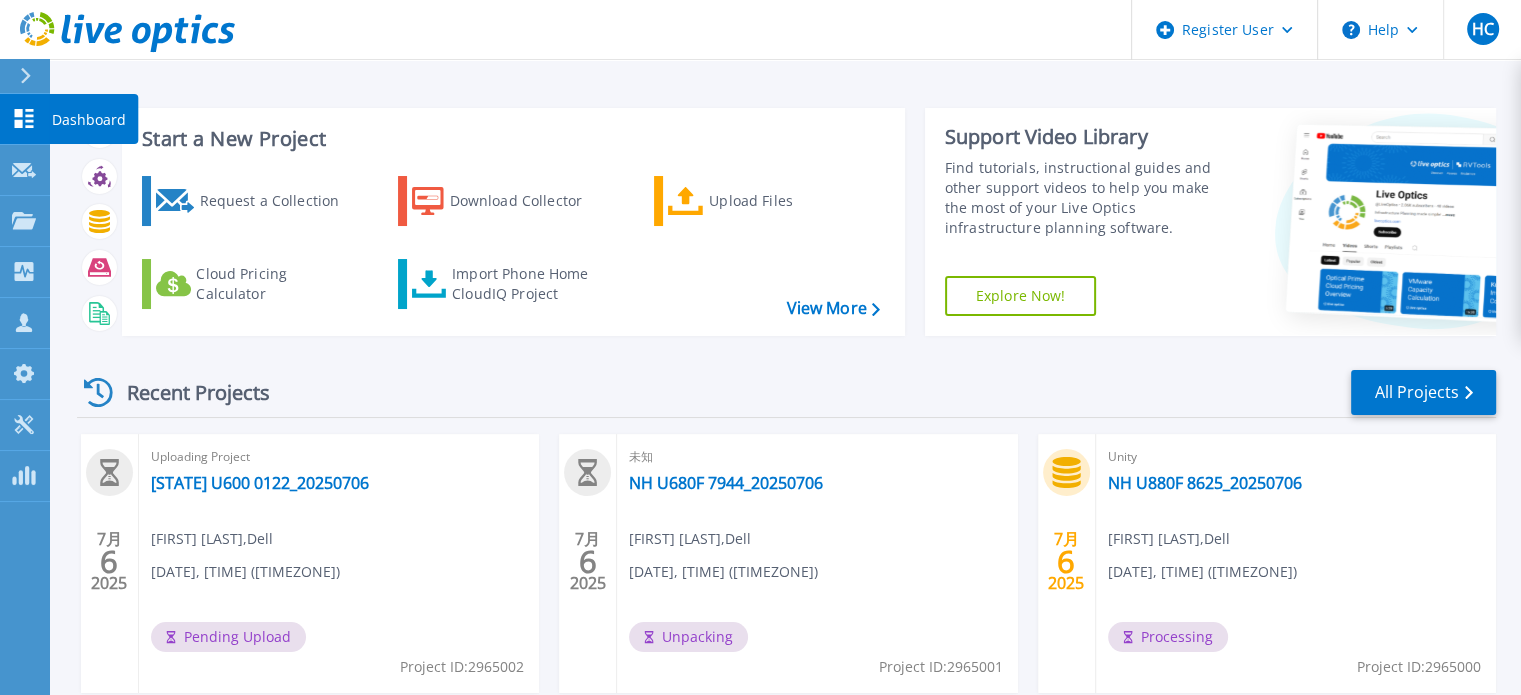 click at bounding box center [24, 118] 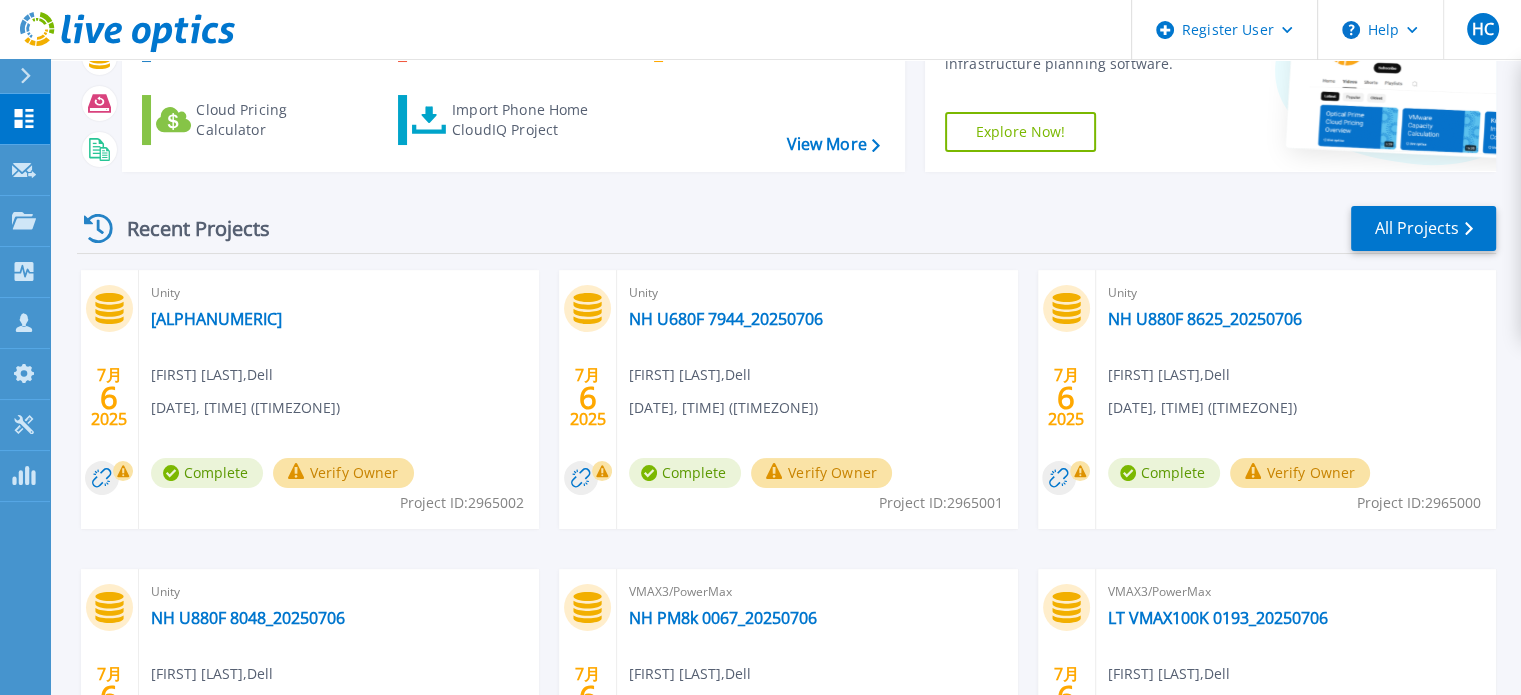 scroll, scrollTop: 200, scrollLeft: 0, axis: vertical 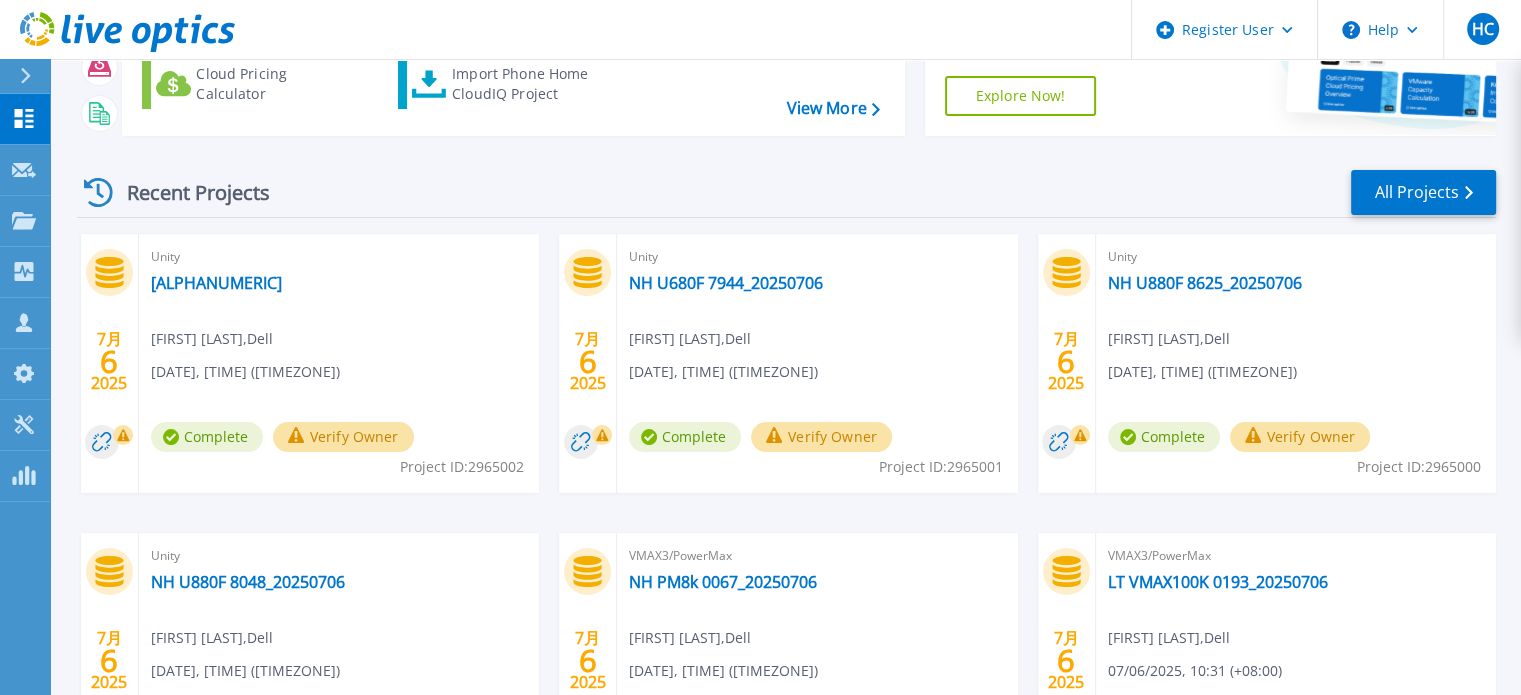 click on "Dashboard Dashboard Request Capture Request Capture Projects Projects Search Projects Upload SIOKIT & Files Optical Prime Collector Runs Collectors Collectors Download Collector Dossier Data Domain Local Summary Customers Customers Request Capture Register New User Register New Partner User Search & Manage Users My Profile My Profile Tools Tools PowerSizer PowerSizer" at bounding box center [25, 395] 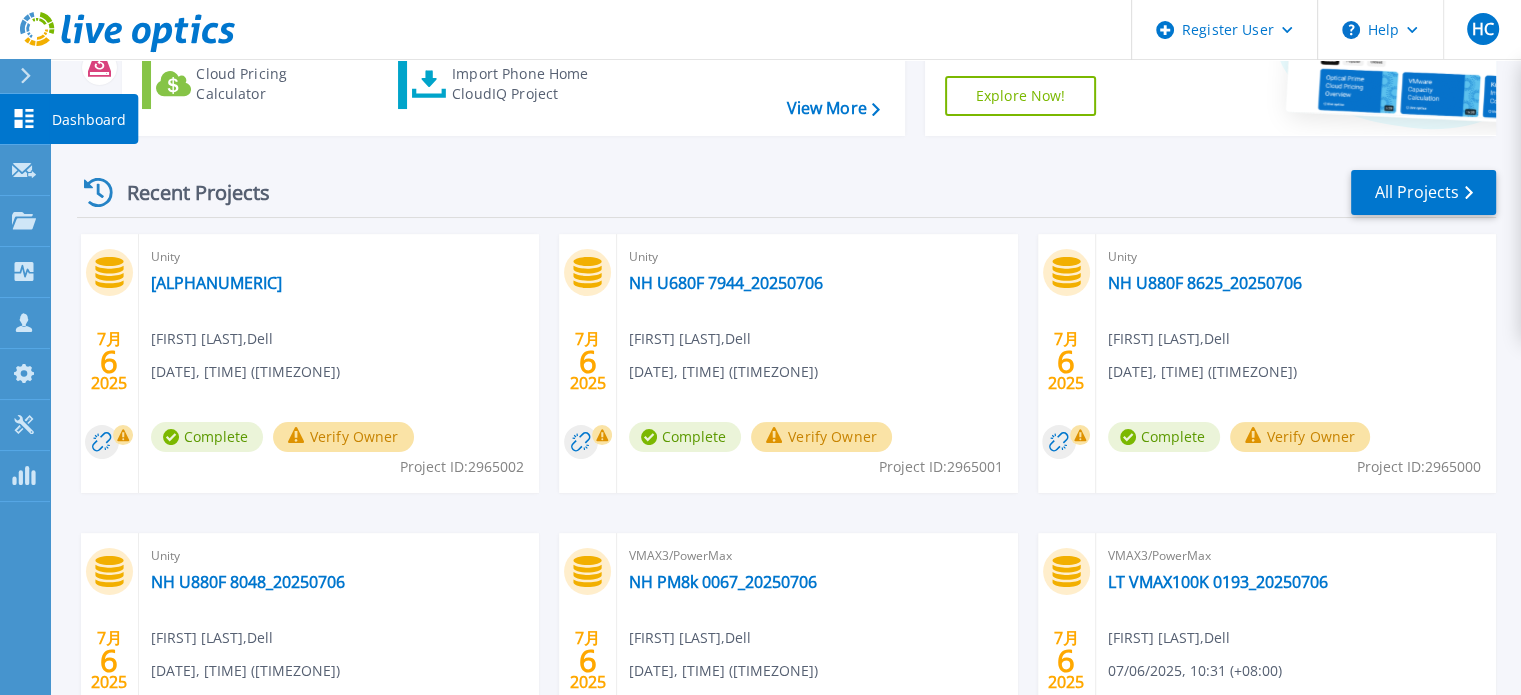 click on "Dashboard Dashboard" at bounding box center [25, 119] 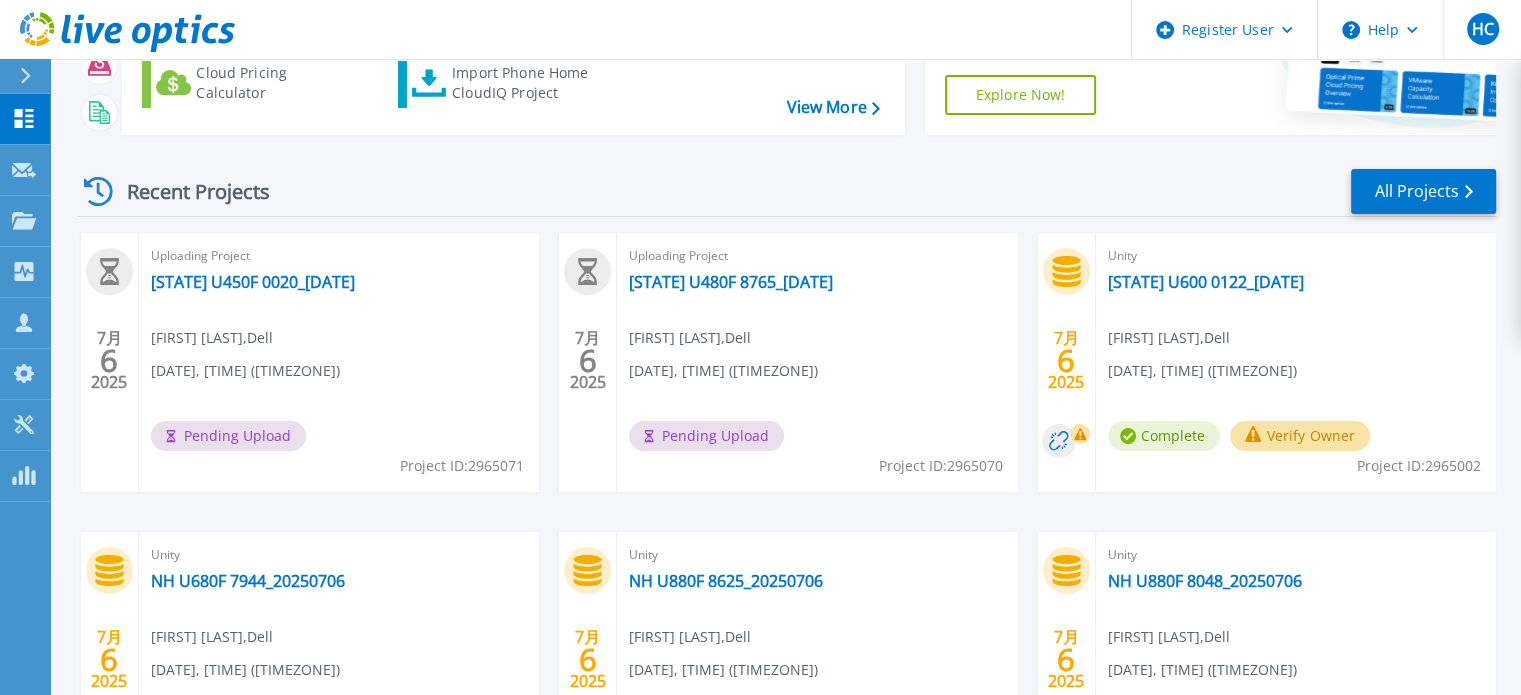 scroll, scrollTop: 200, scrollLeft: 0, axis: vertical 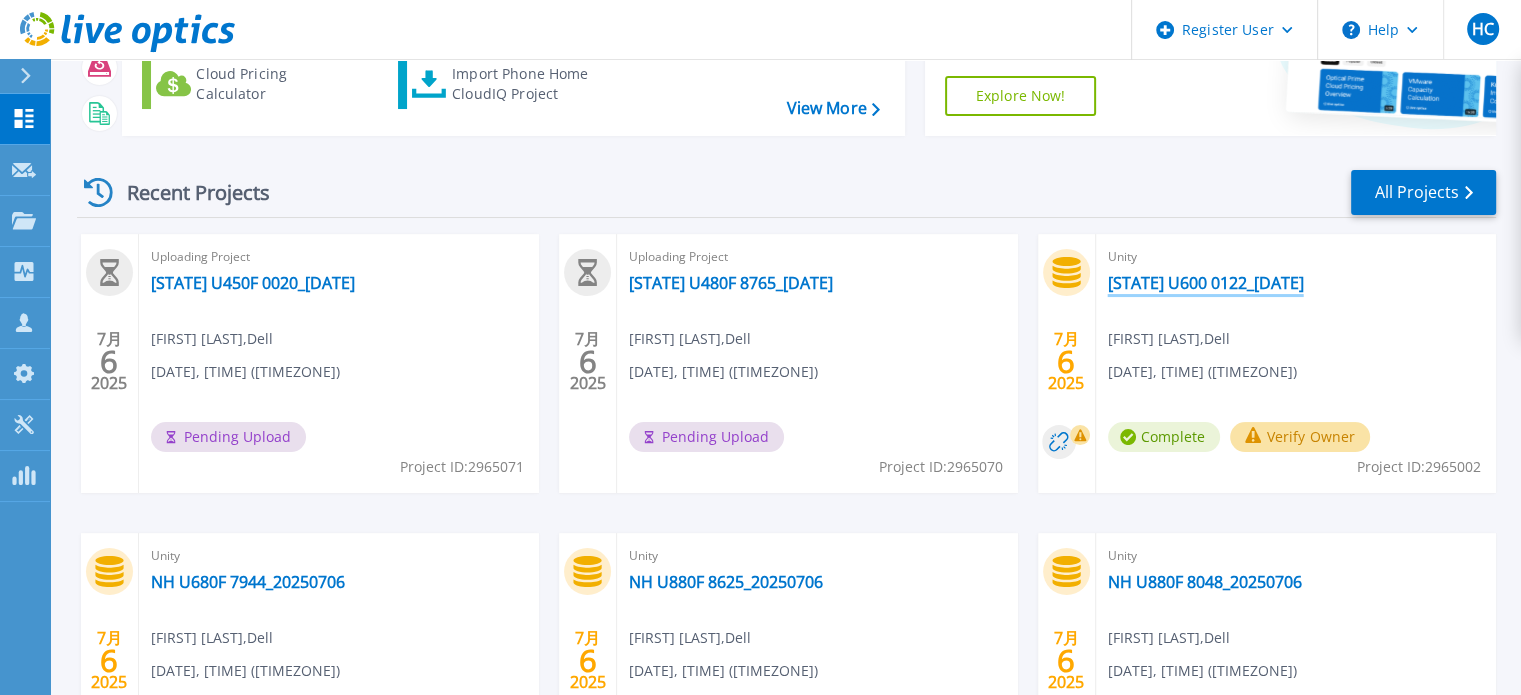 click on "[STATE] U600 0122_20250706" at bounding box center (1206, 283) 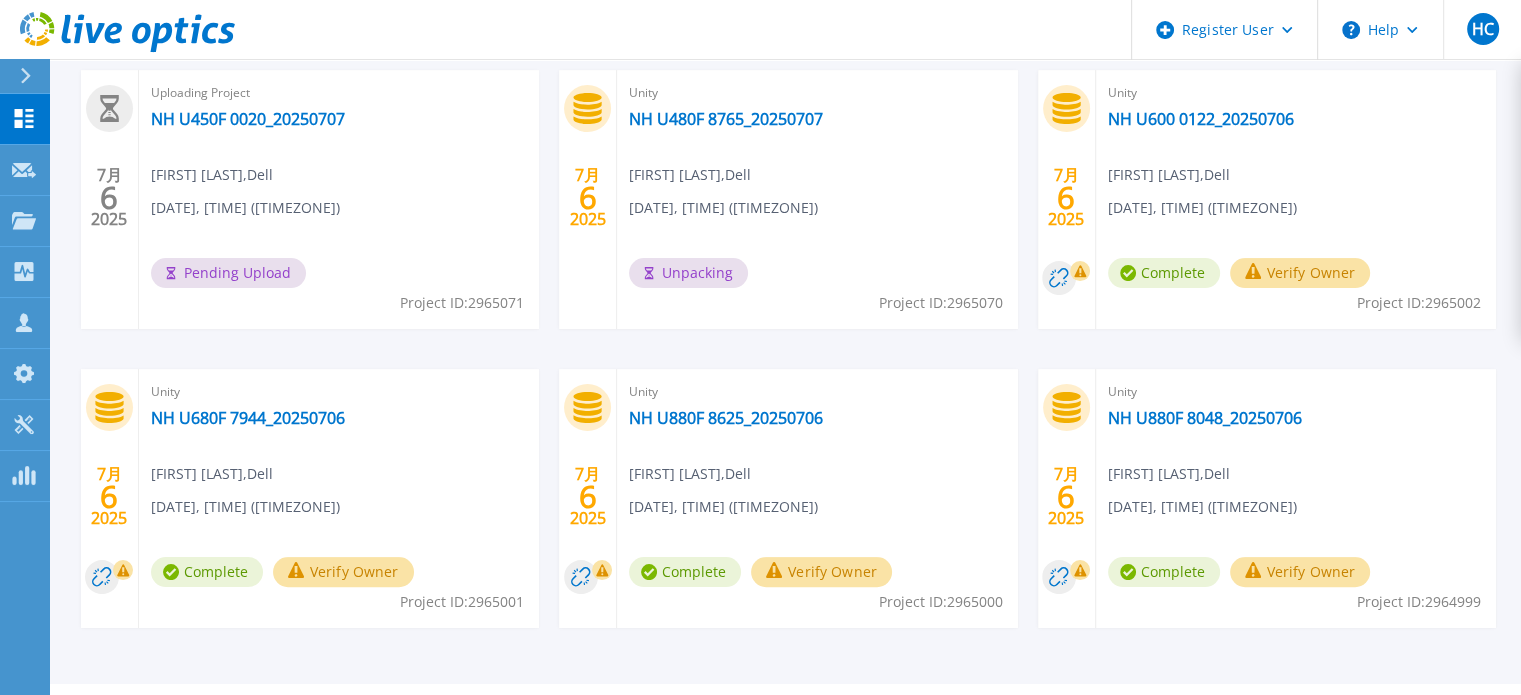 scroll, scrollTop: 400, scrollLeft: 0, axis: vertical 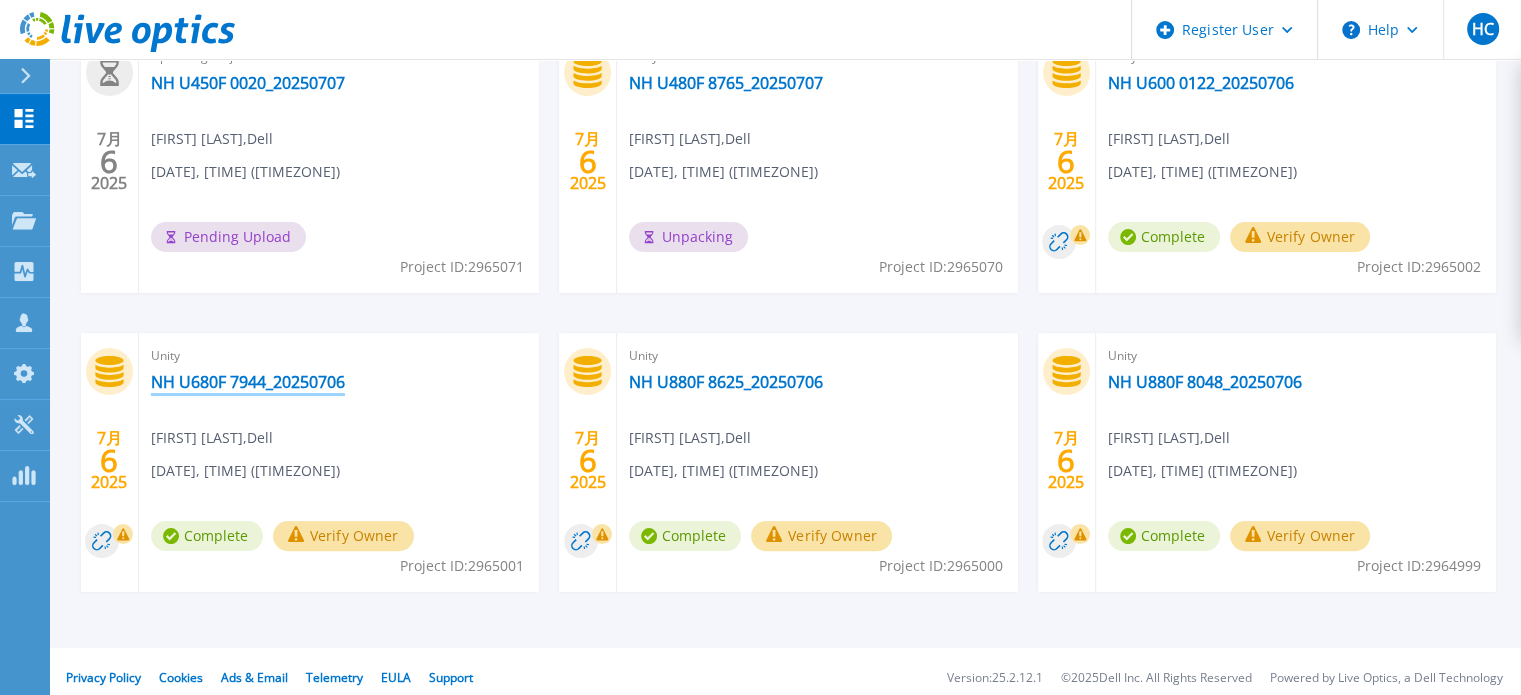 click on "NH U680F 7944_20250706" at bounding box center [248, 382] 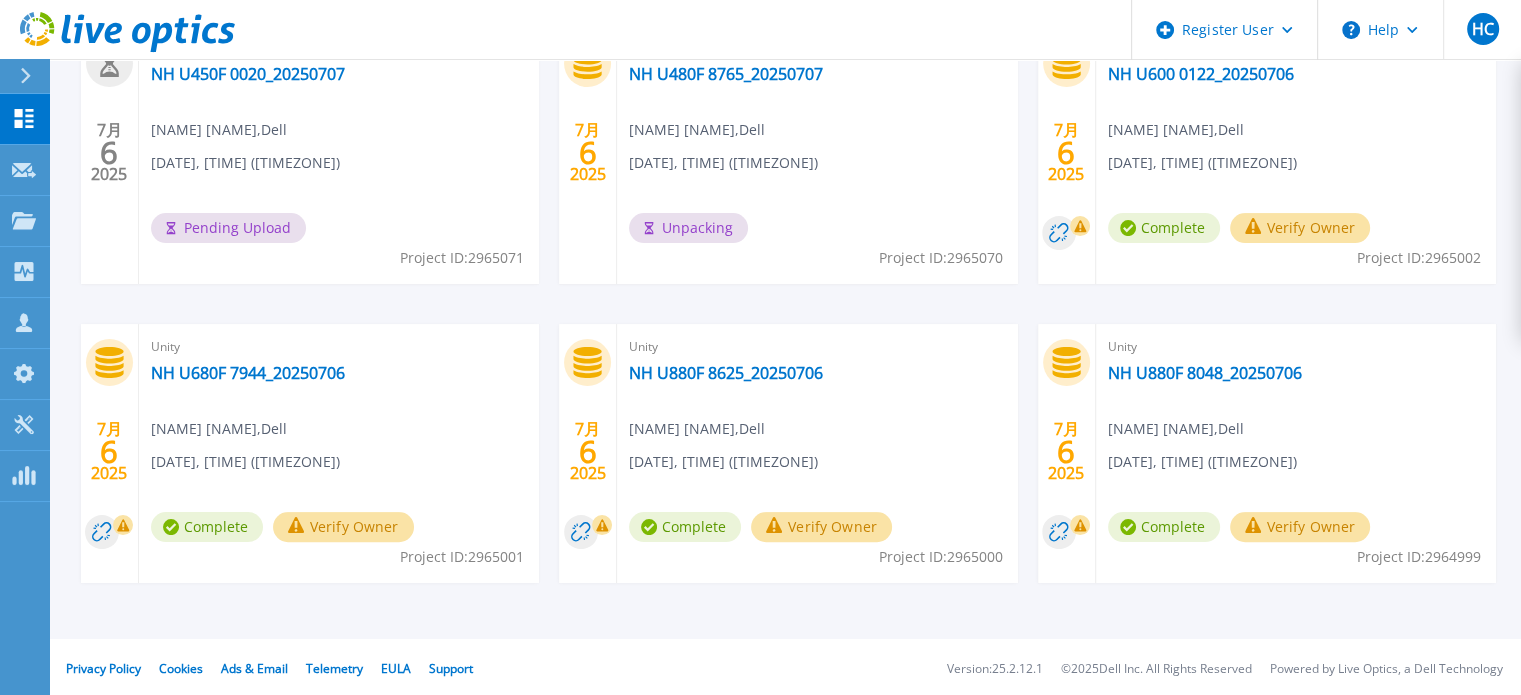 scroll, scrollTop: 412, scrollLeft: 0, axis: vertical 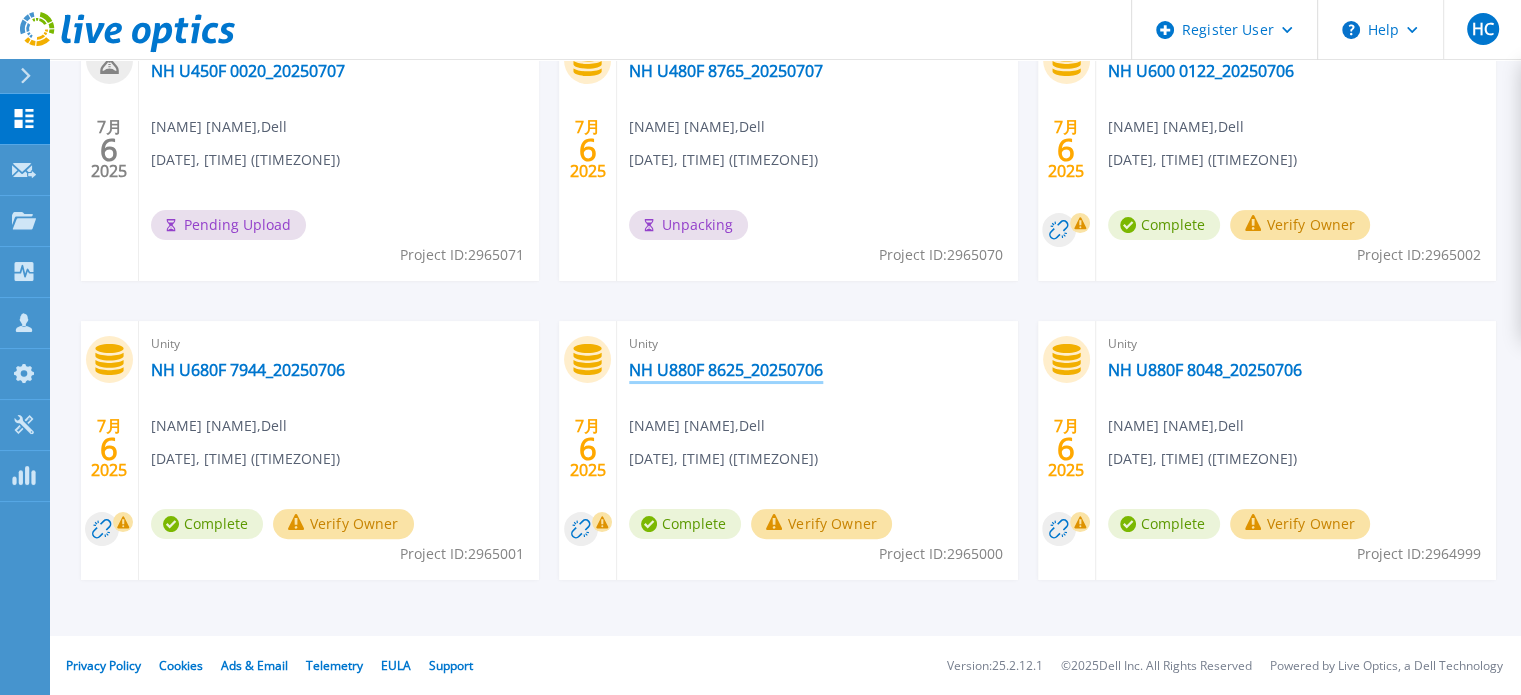 click on "NH U880F 8625_20250706" at bounding box center (726, 370) 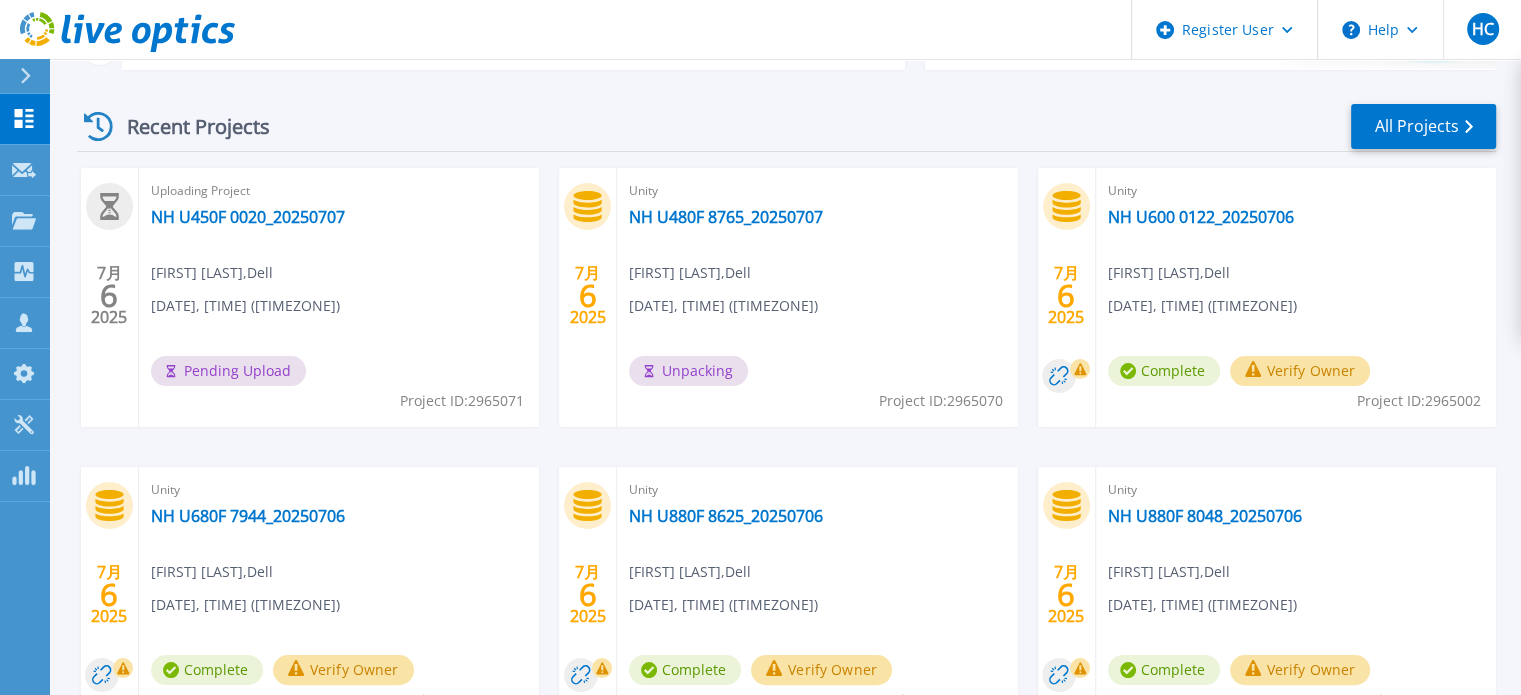 scroll, scrollTop: 300, scrollLeft: 0, axis: vertical 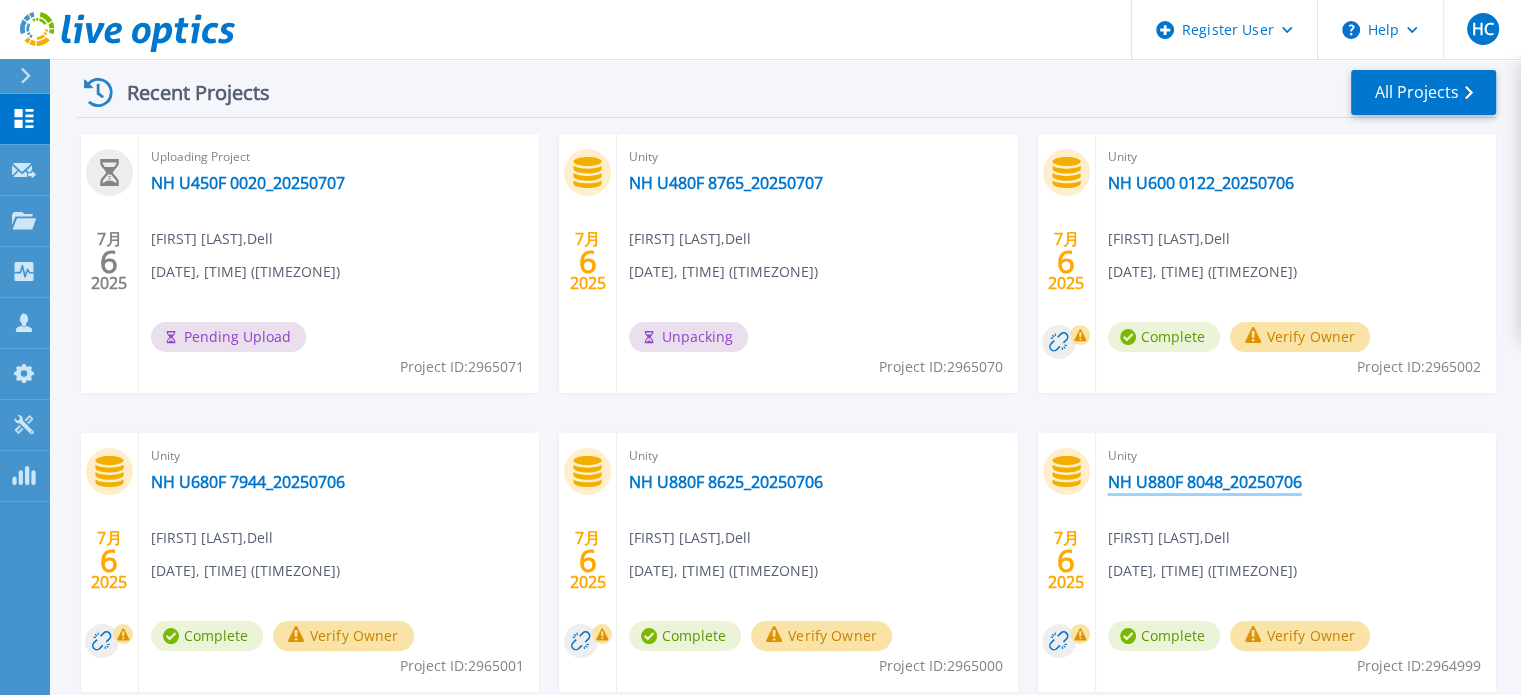 click on "NH U880F 8048_20250706" at bounding box center [1205, 482] 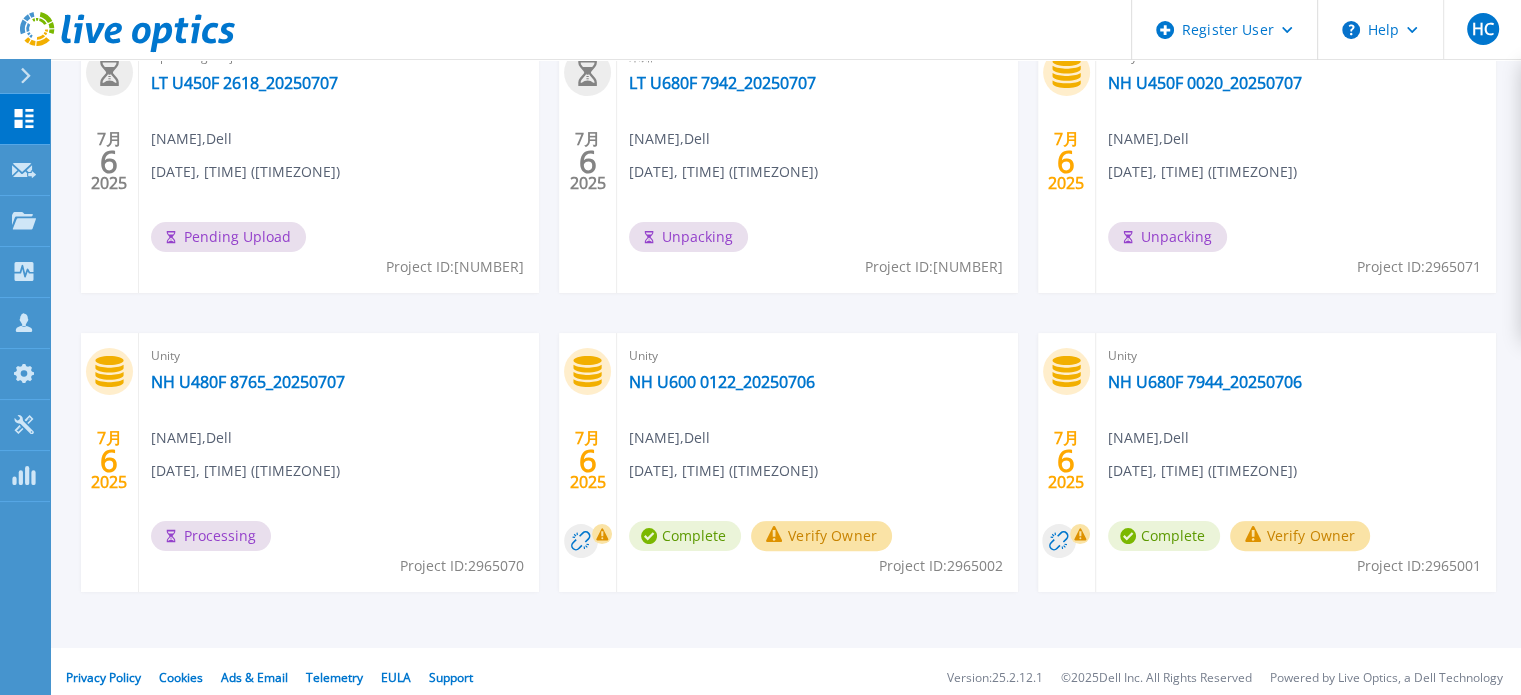 scroll, scrollTop: 412, scrollLeft: 0, axis: vertical 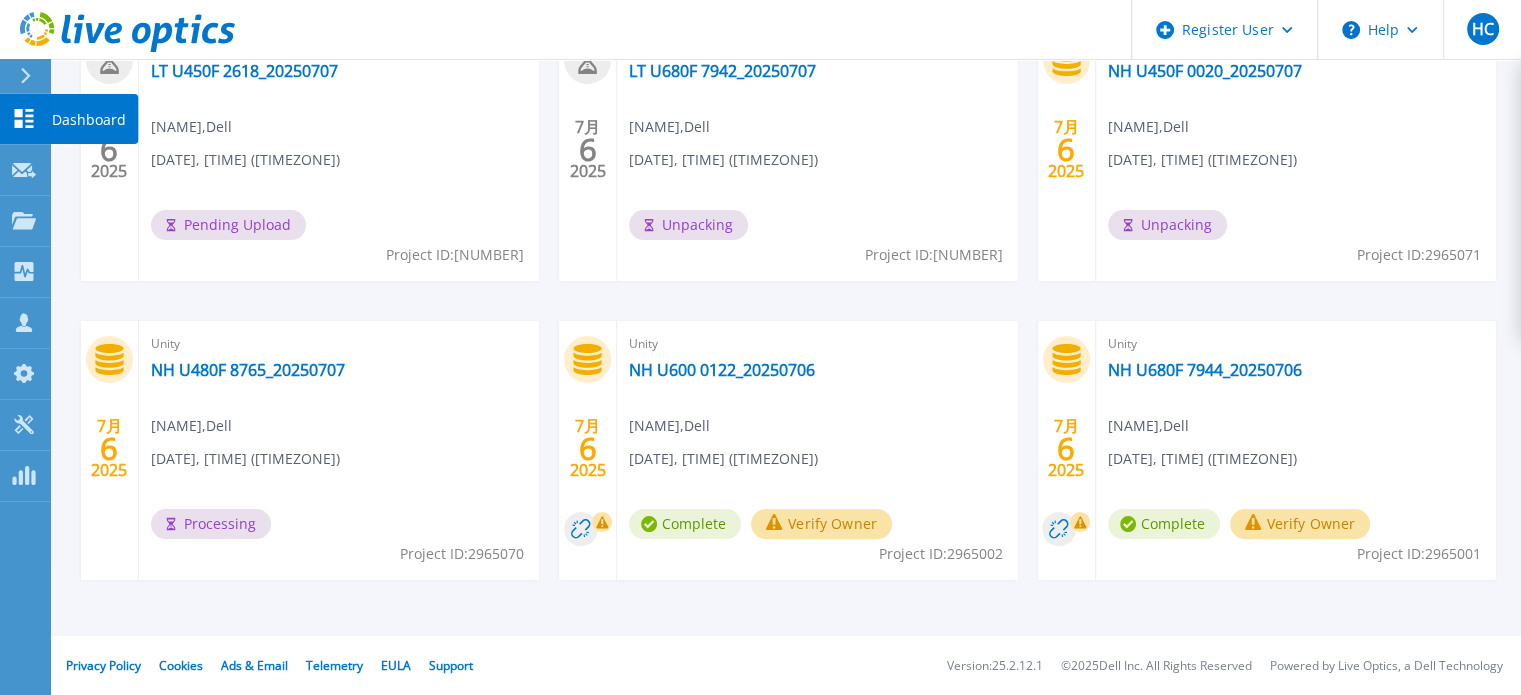 drag, startPoint x: 961, startPoint y: 528, endPoint x: 18, endPoint y: 126, distance: 1025.1112 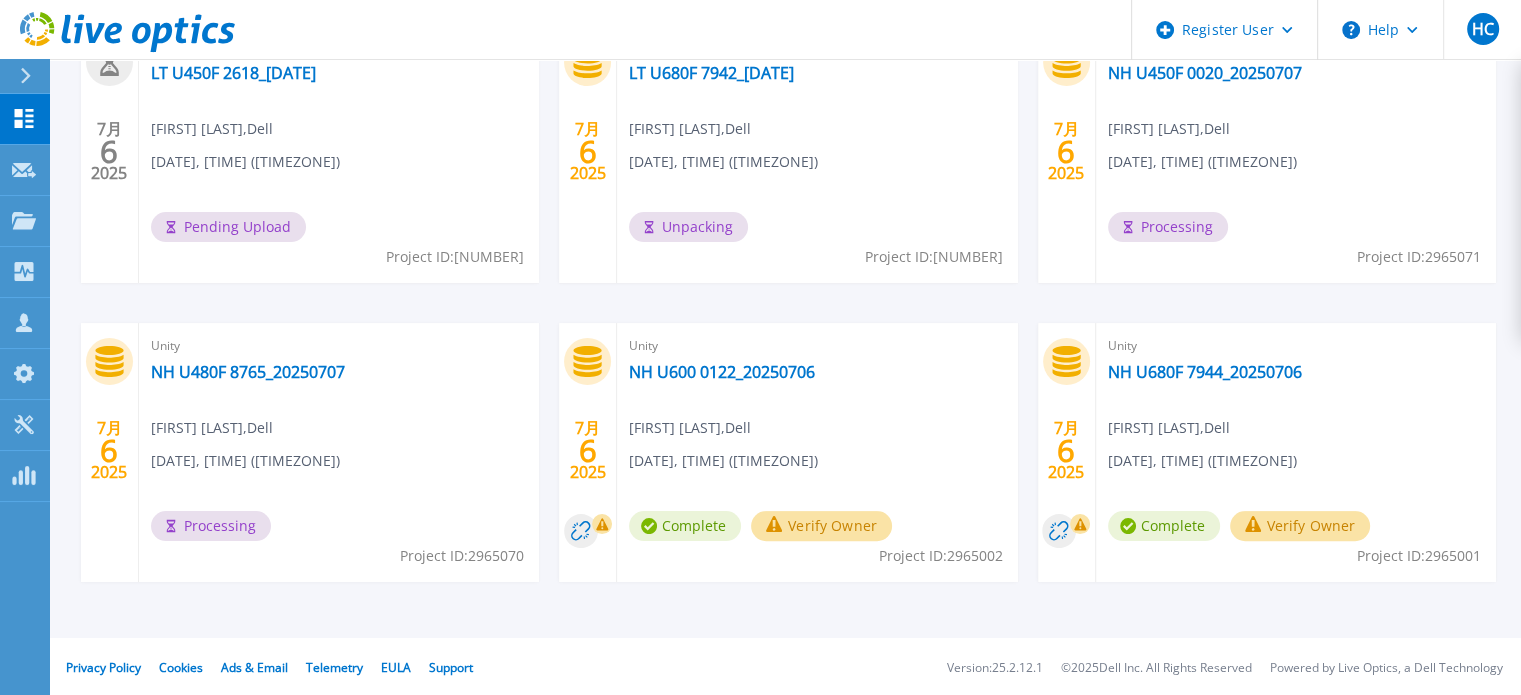 scroll, scrollTop: 412, scrollLeft: 0, axis: vertical 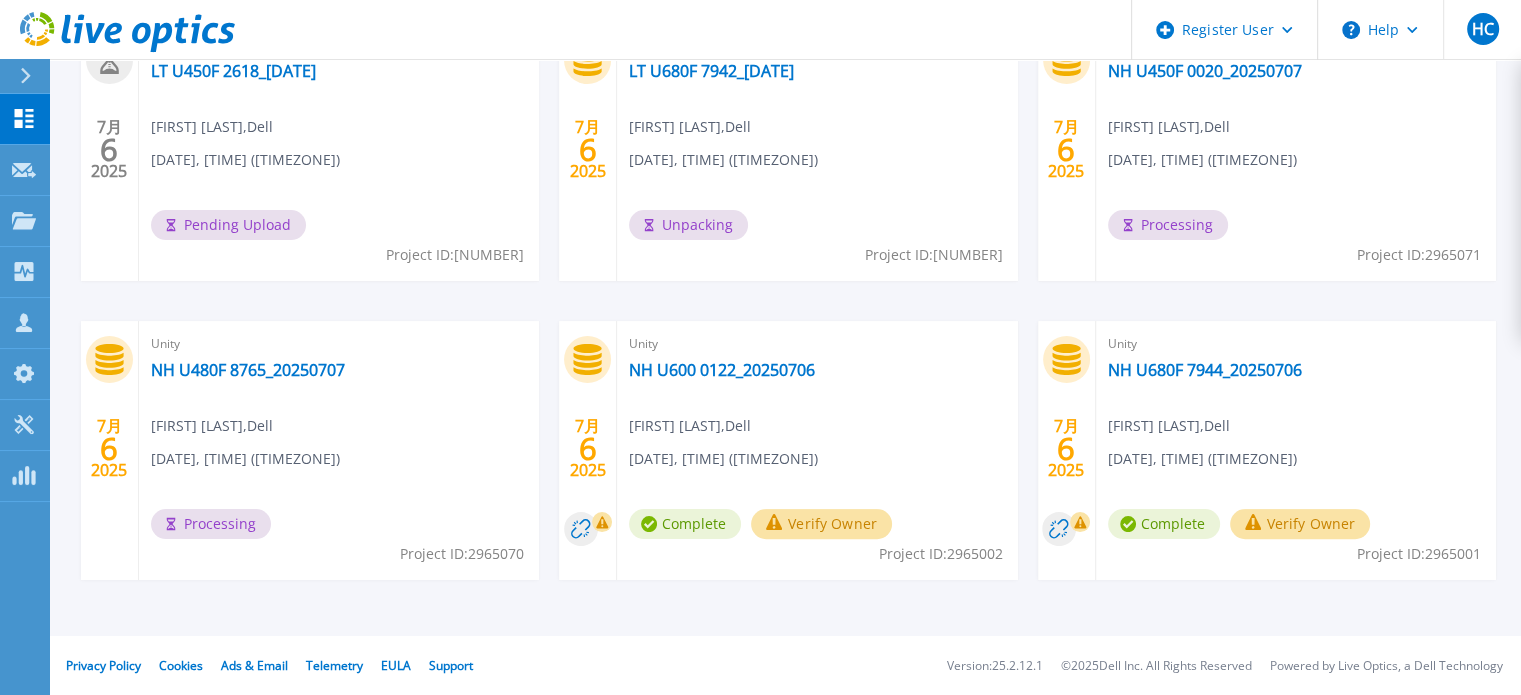 click on "Dashboard Dashboard Request Capture Request Capture Projects Projects Search Projects Upload SIOKIT & Files Optical Prime Collector Runs Collectors Collectors Download Collector Dossier Data Domain Local Summary Customers Customers Request Capture Register New User Register New Partner User Search & Manage Users My Profile My Profile Tools Tools PowerSizer PowerSizer" at bounding box center (25, 395) 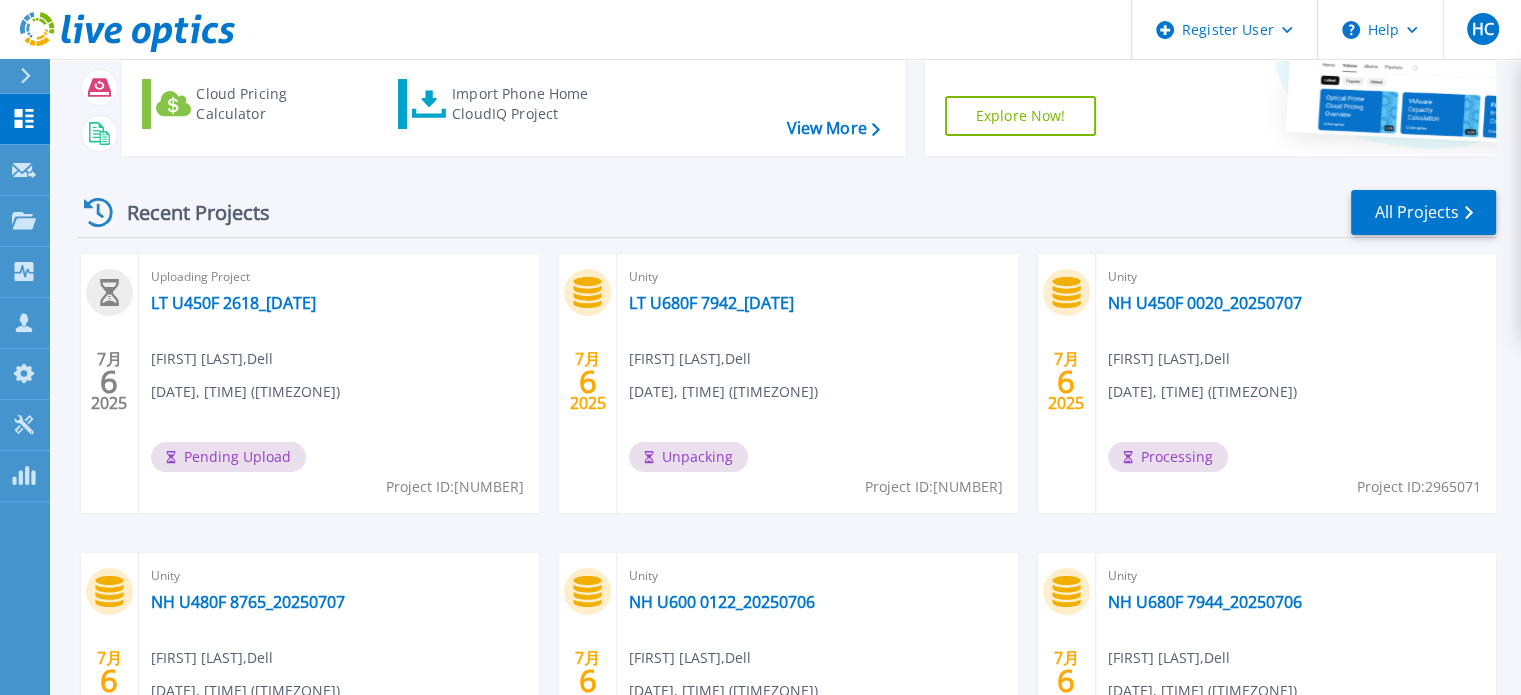 scroll, scrollTop: 0, scrollLeft: 0, axis: both 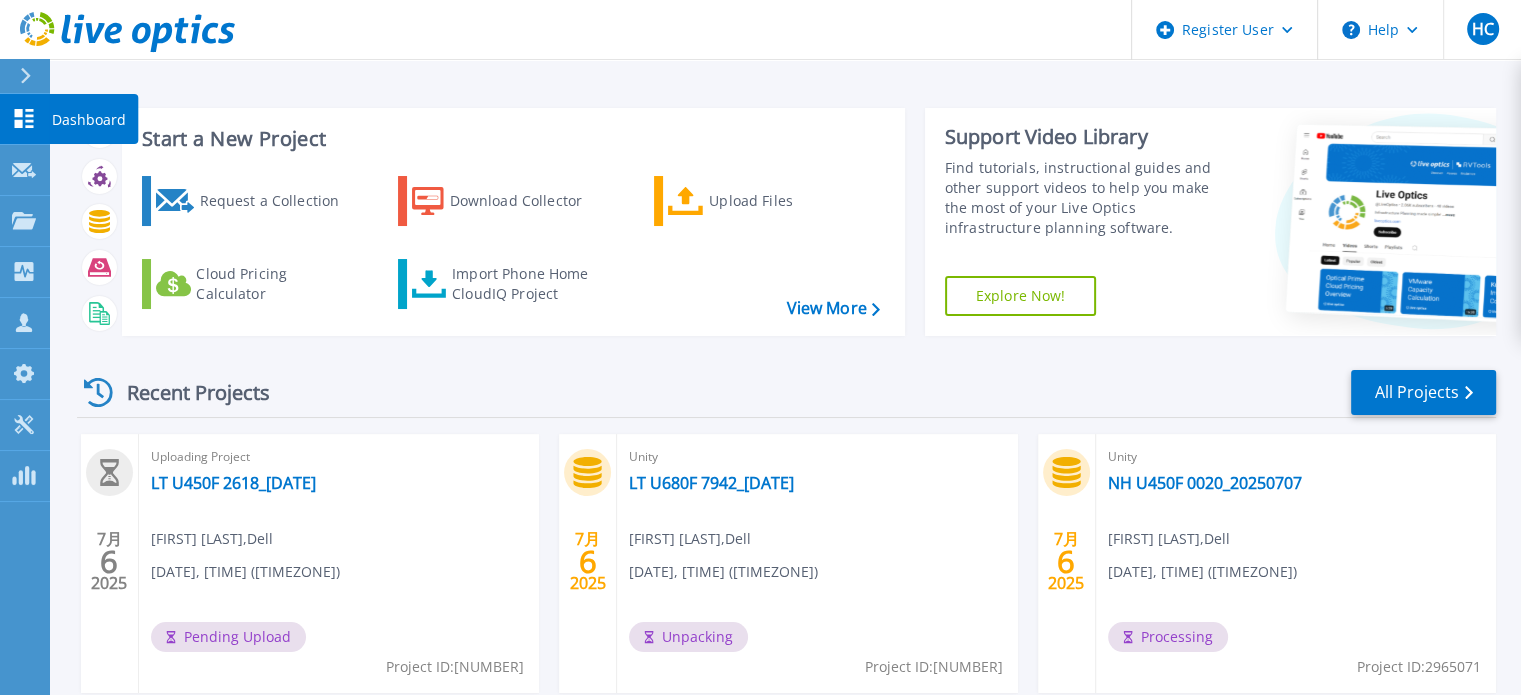 click at bounding box center (24, 118) 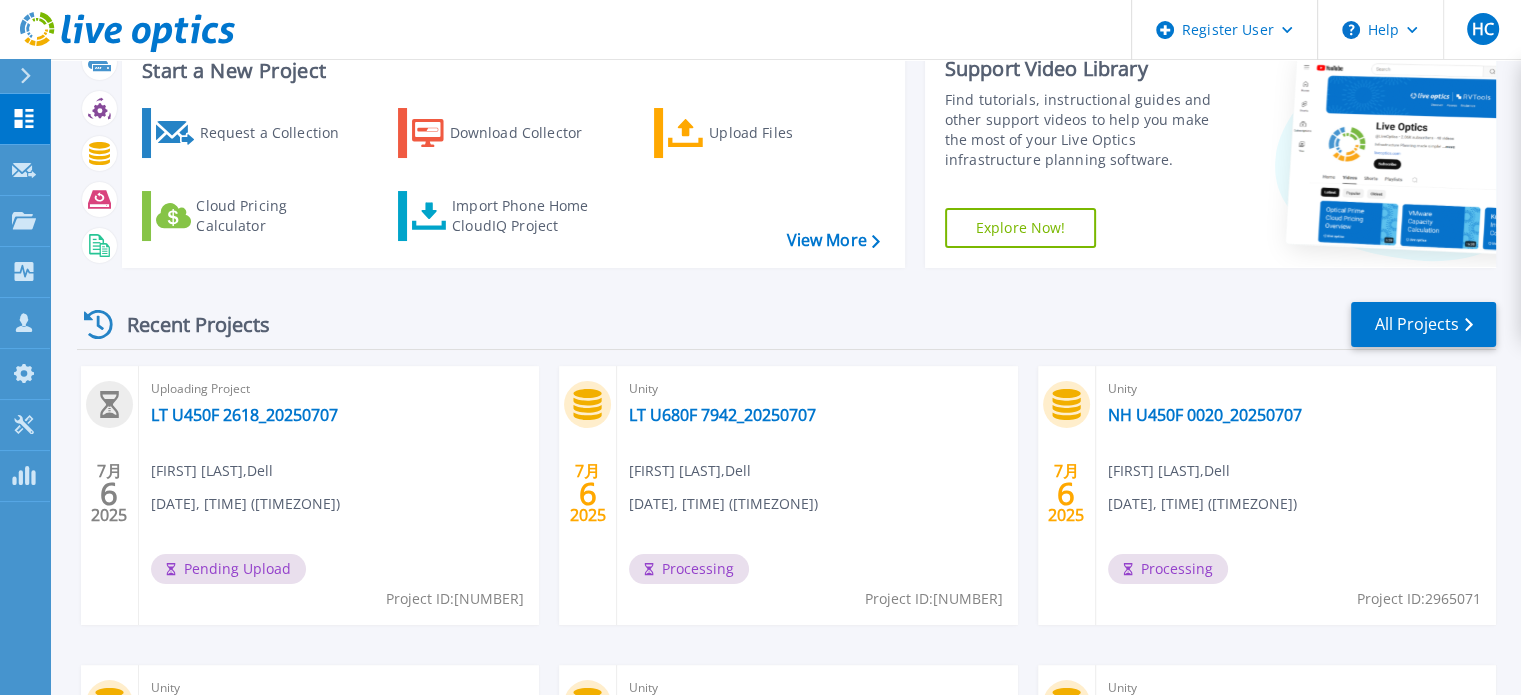 scroll, scrollTop: 100, scrollLeft: 0, axis: vertical 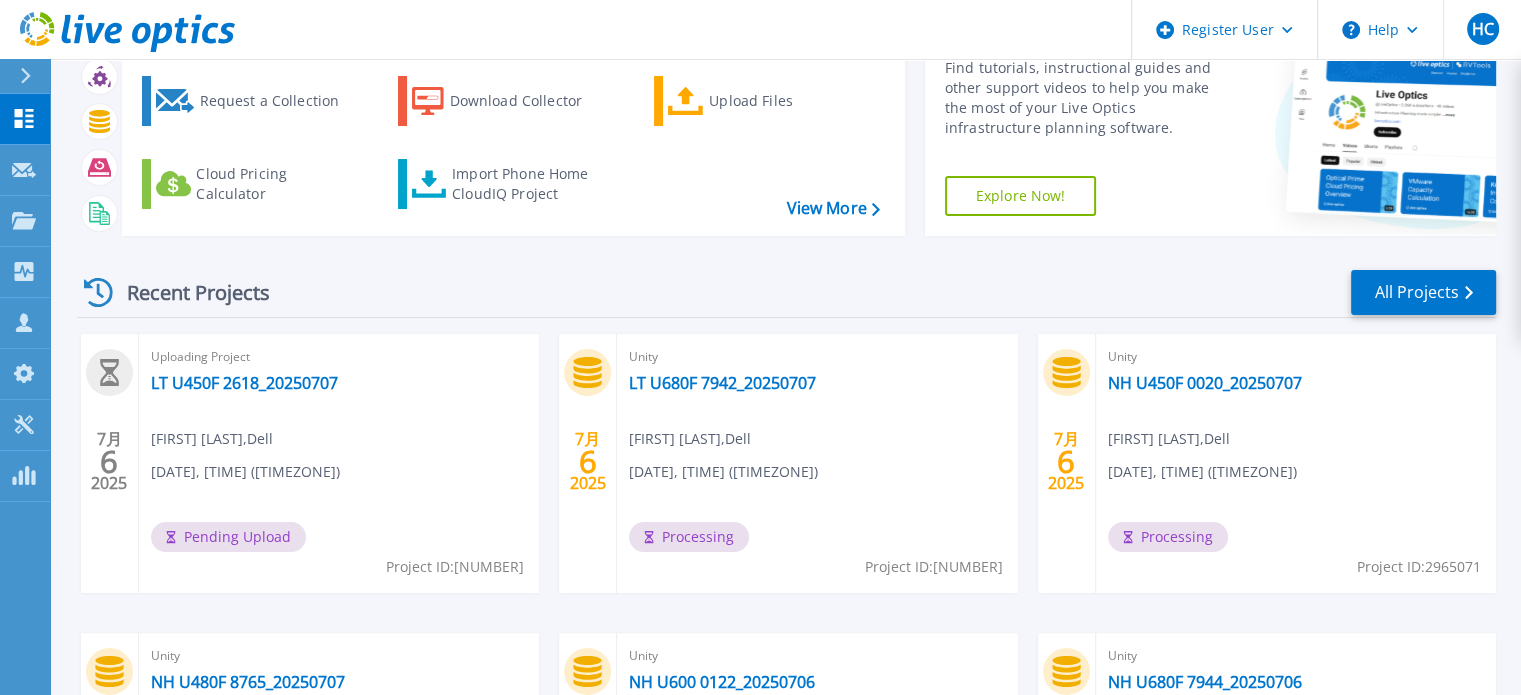 click on "Recent Projects All Projects" at bounding box center (786, 293) 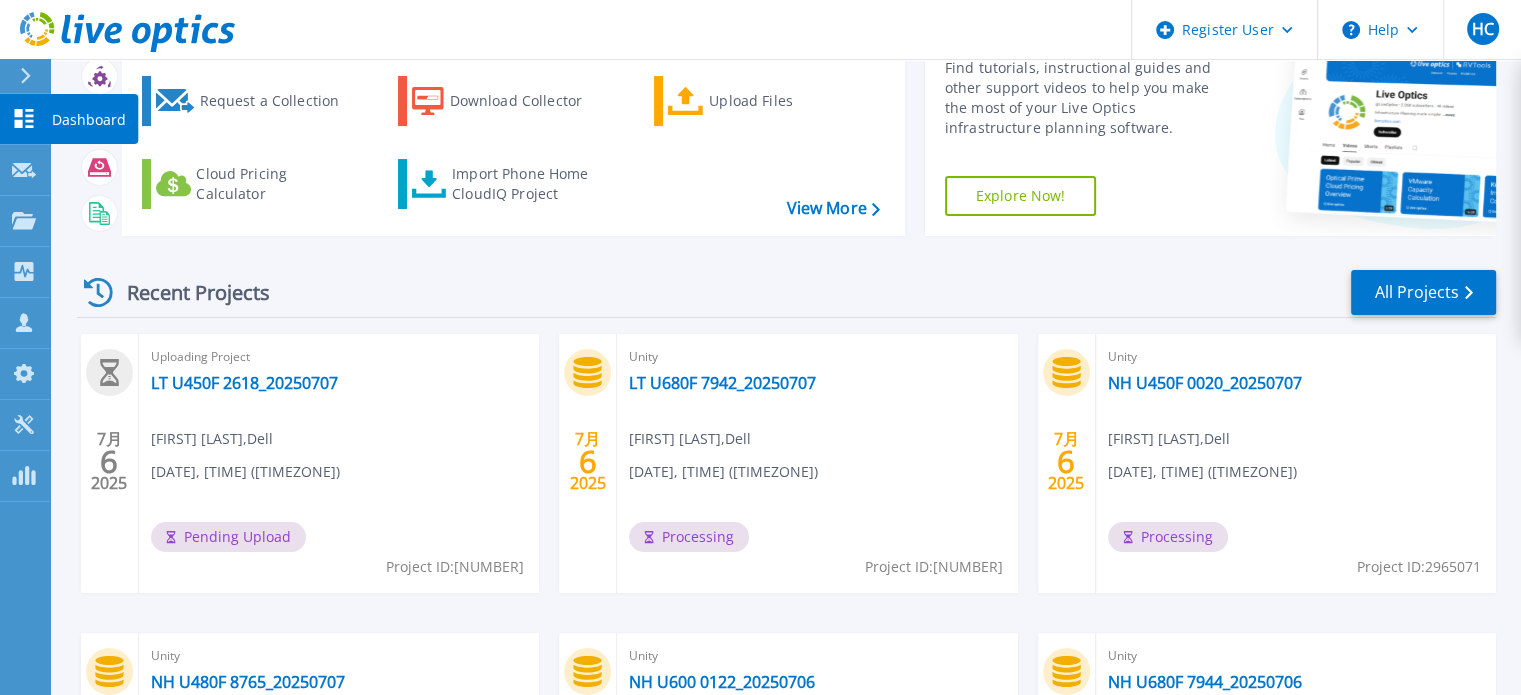 click at bounding box center (24, 118) 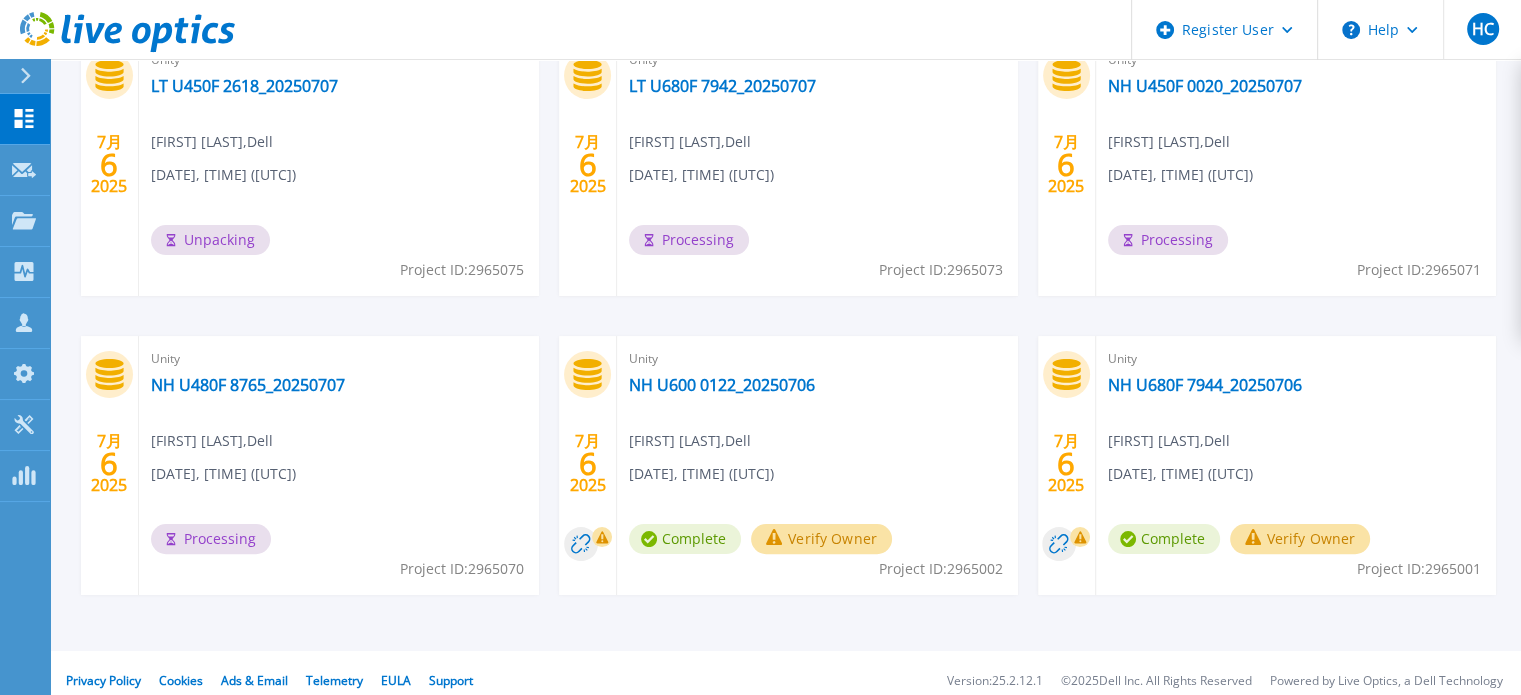 scroll, scrollTop: 412, scrollLeft: 0, axis: vertical 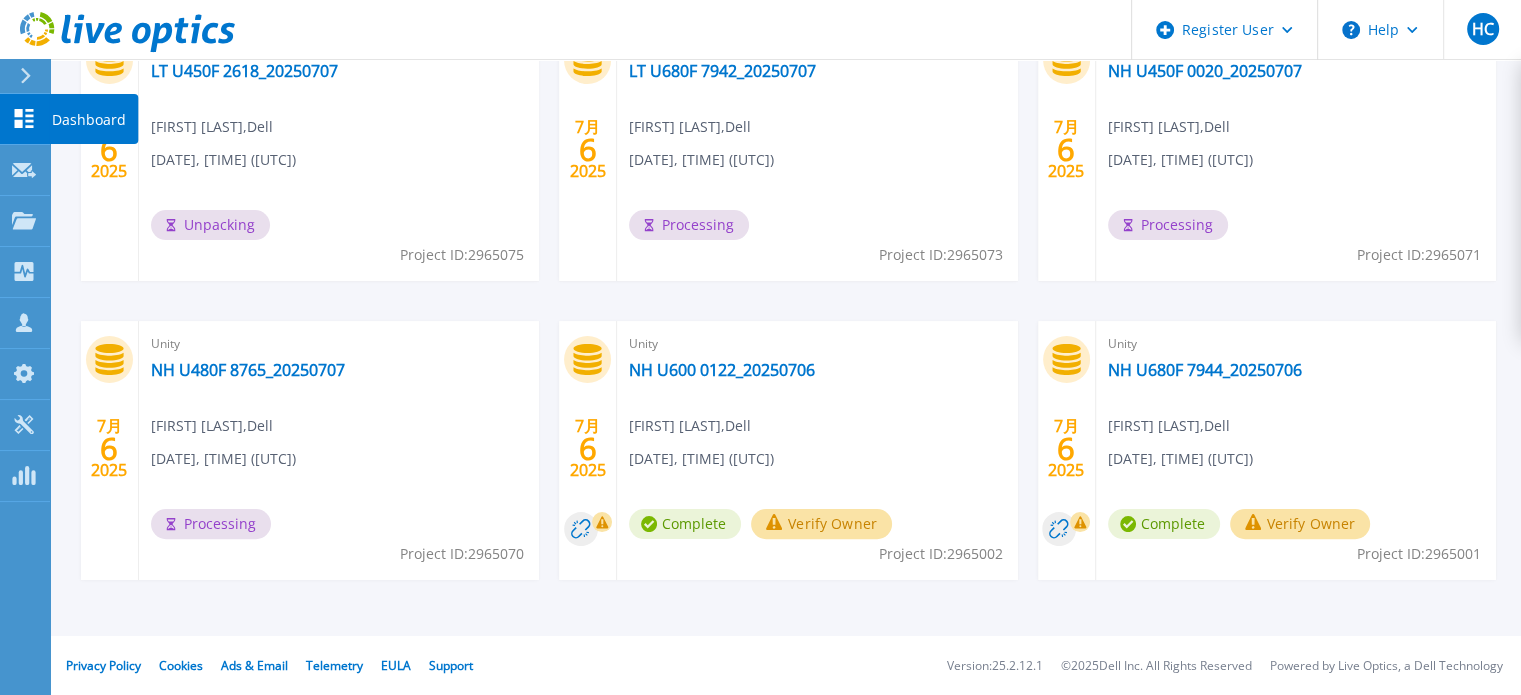 click at bounding box center (24, 118) 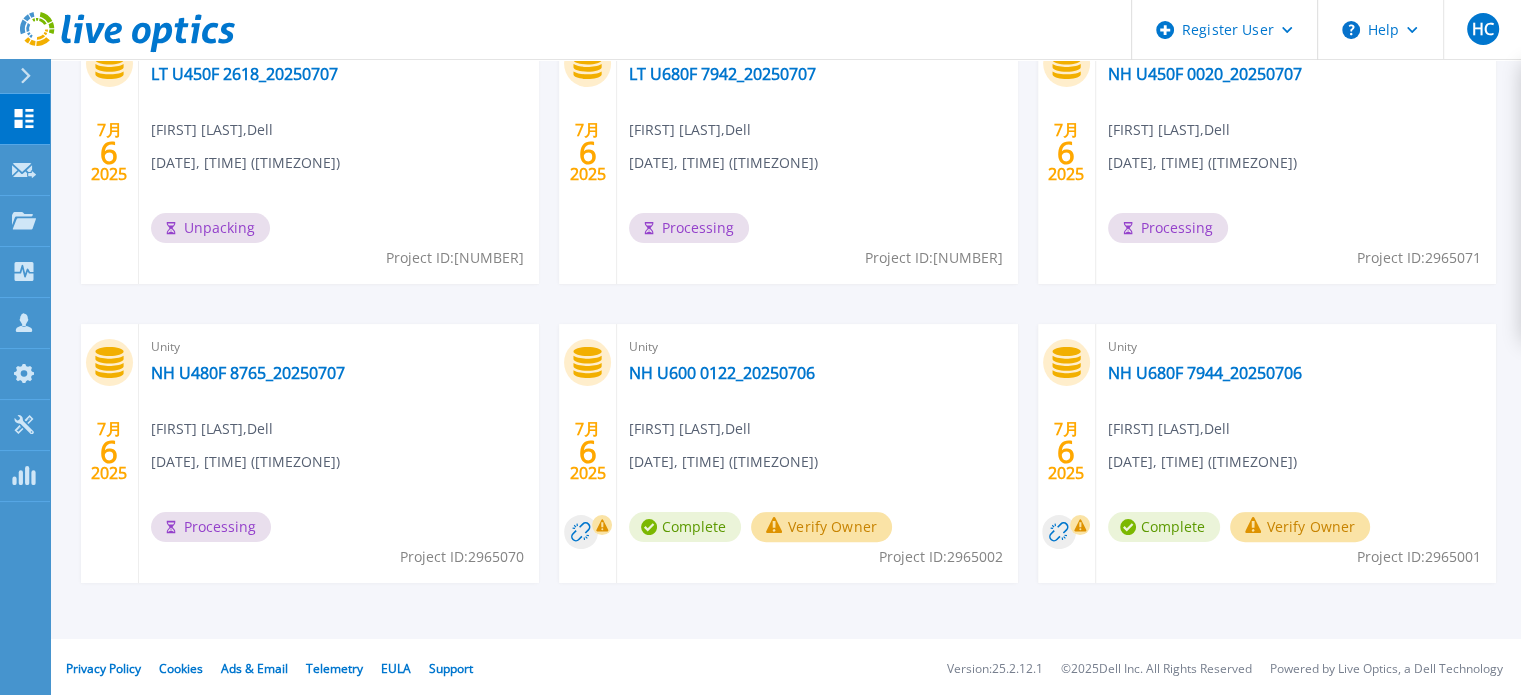 scroll, scrollTop: 412, scrollLeft: 0, axis: vertical 